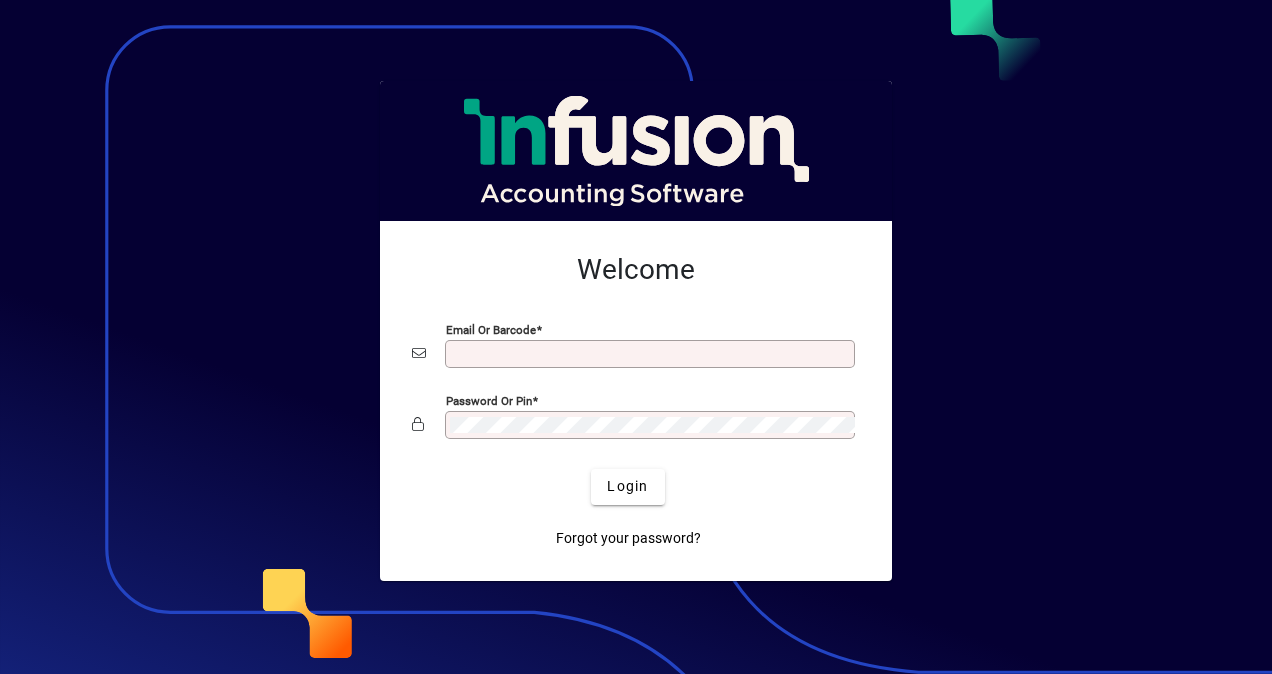 scroll, scrollTop: 0, scrollLeft: 0, axis: both 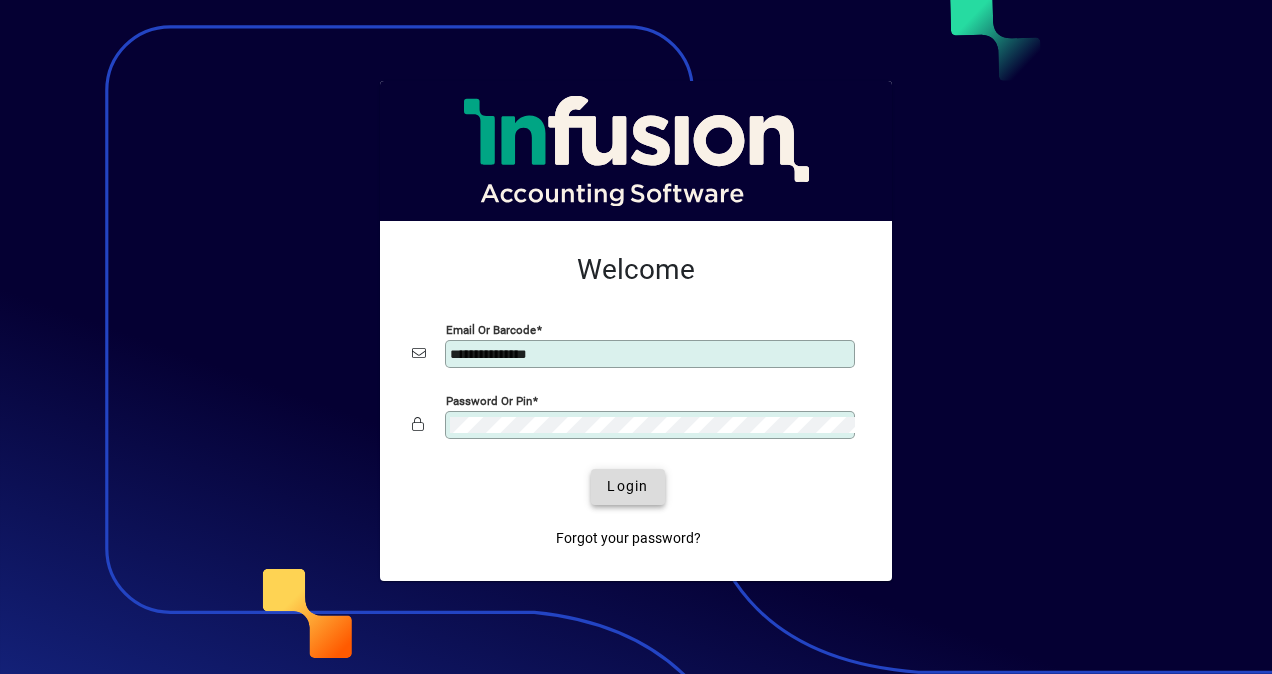 click on "Login" 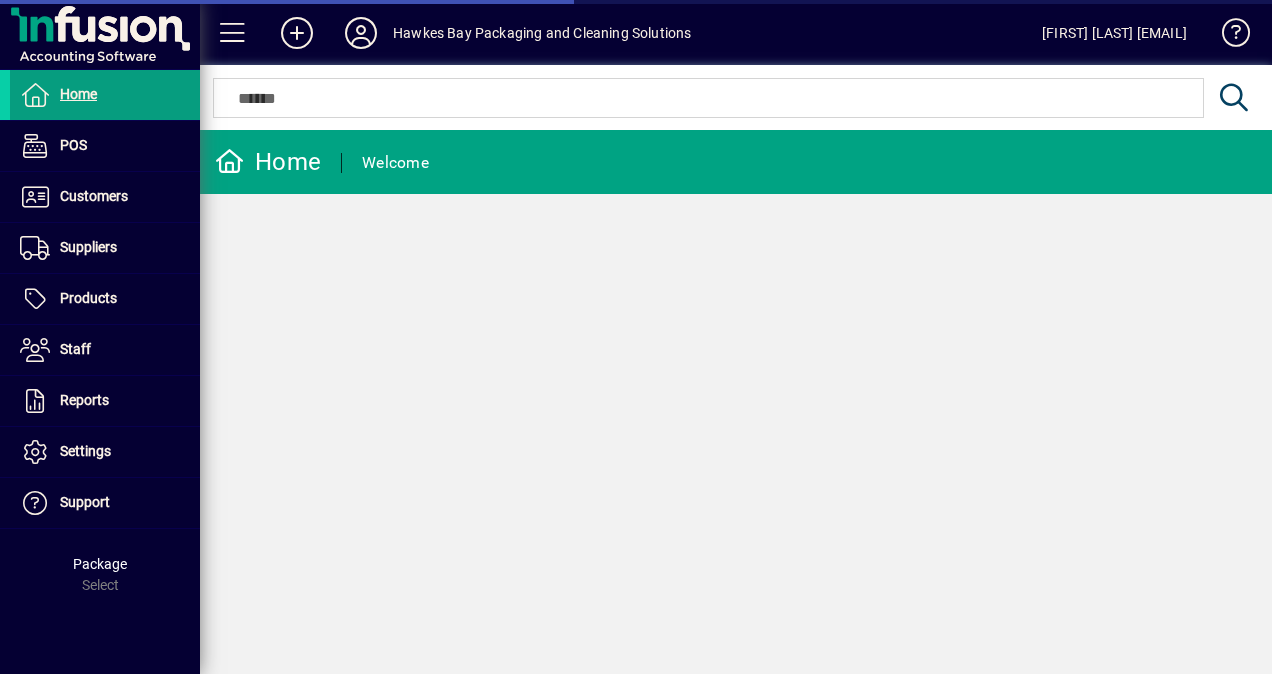 scroll, scrollTop: 0, scrollLeft: 0, axis: both 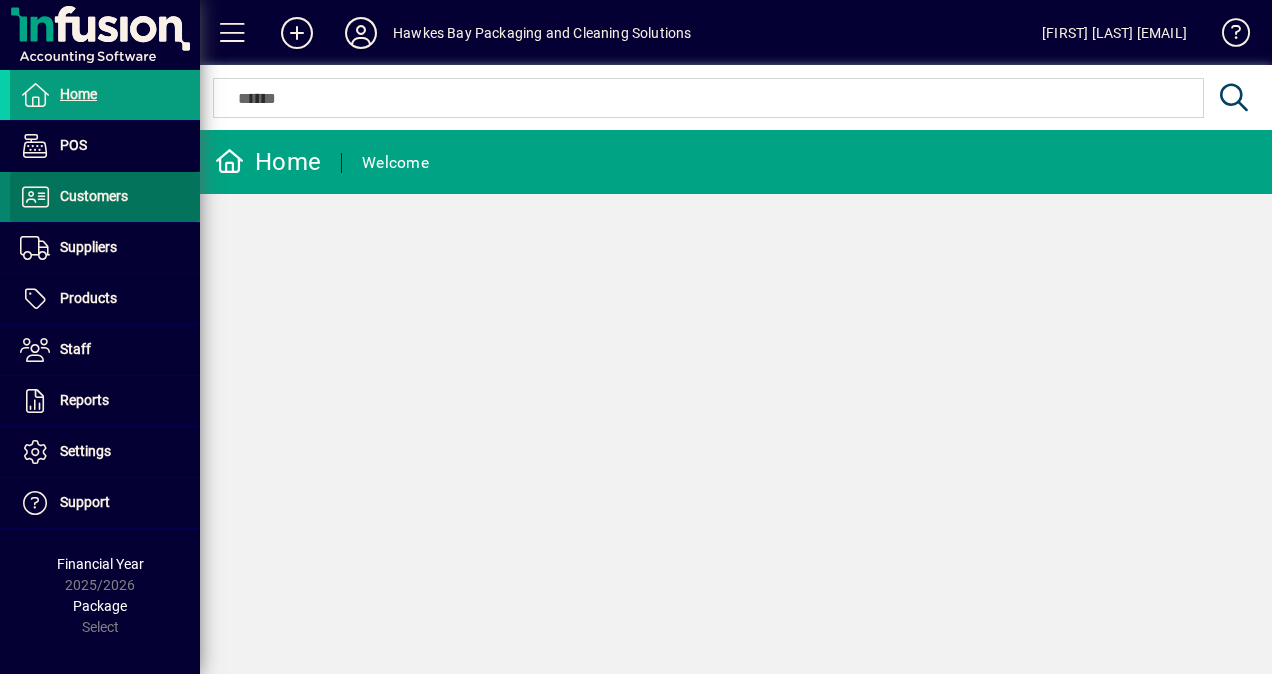 click on "Customers" at bounding box center [94, 196] 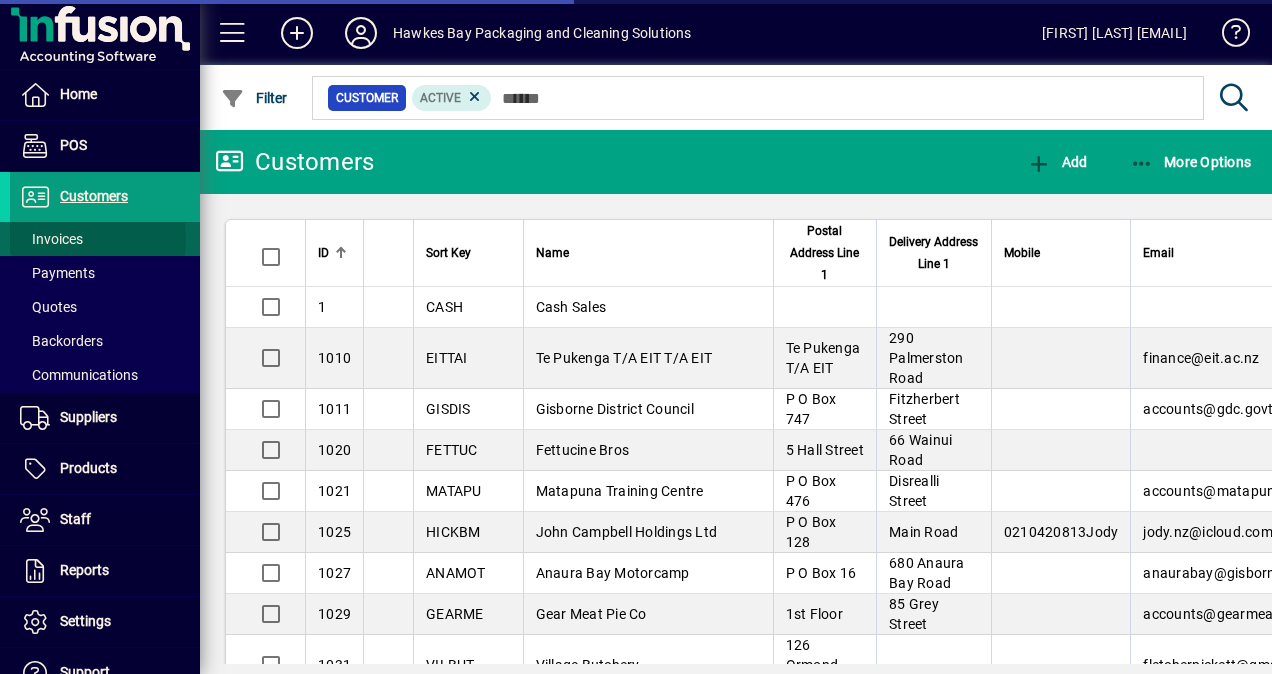 click on "Invoices" at bounding box center [51, 239] 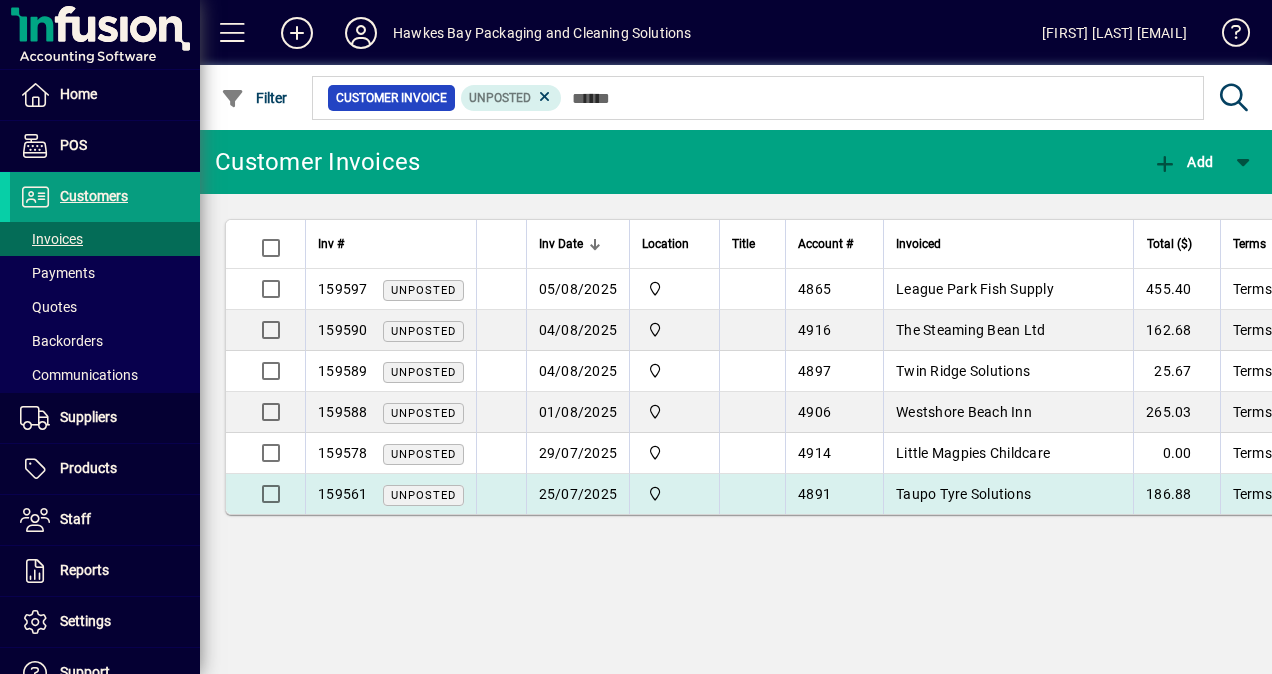 click on "Taupo Tyre Solutions" at bounding box center [963, 494] 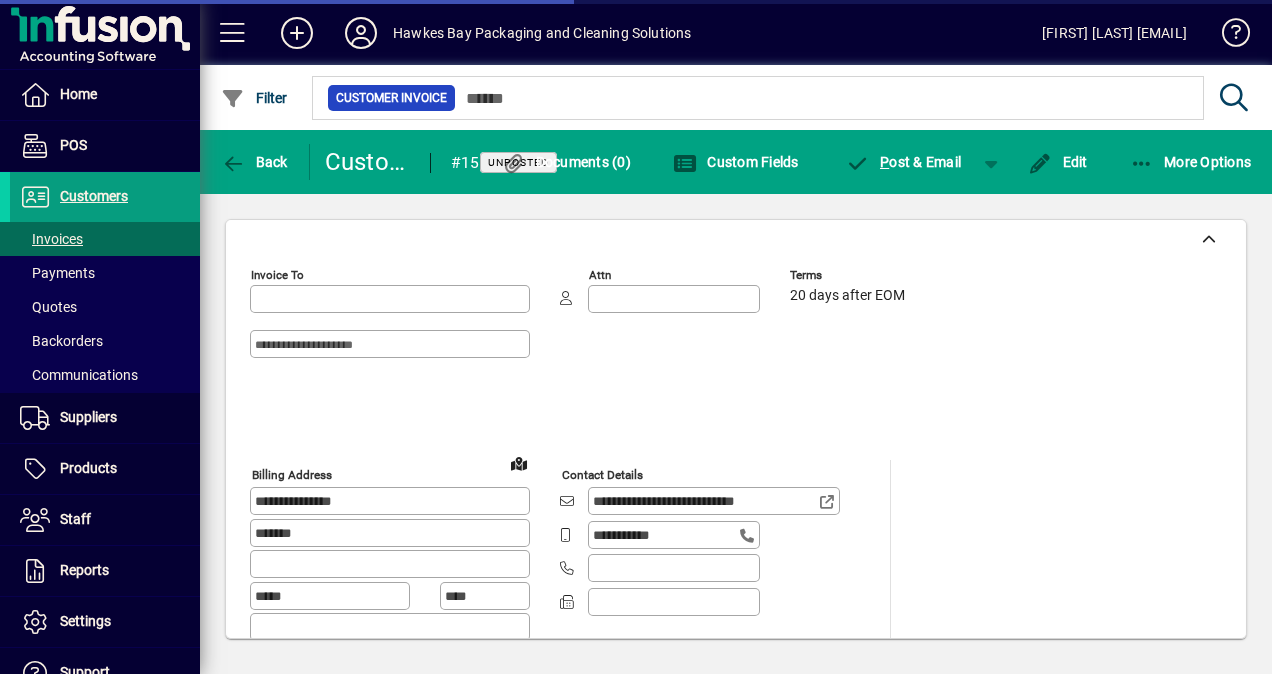 type on "**********" 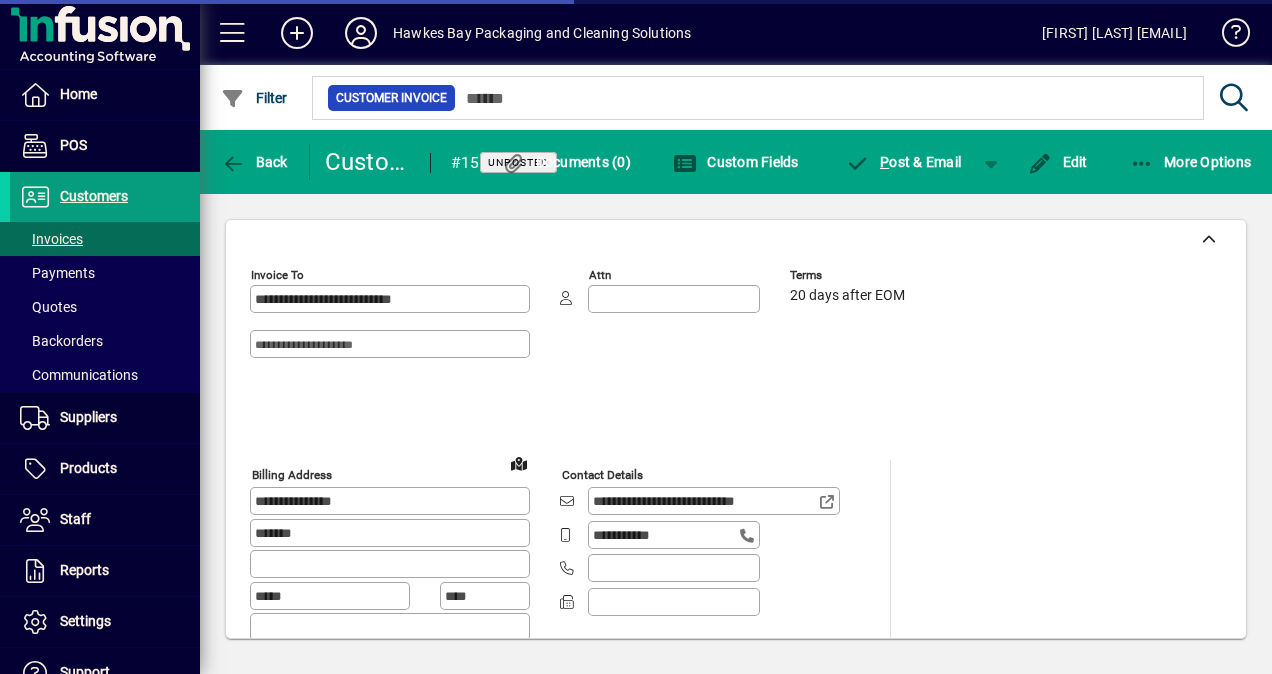 type on "**********" 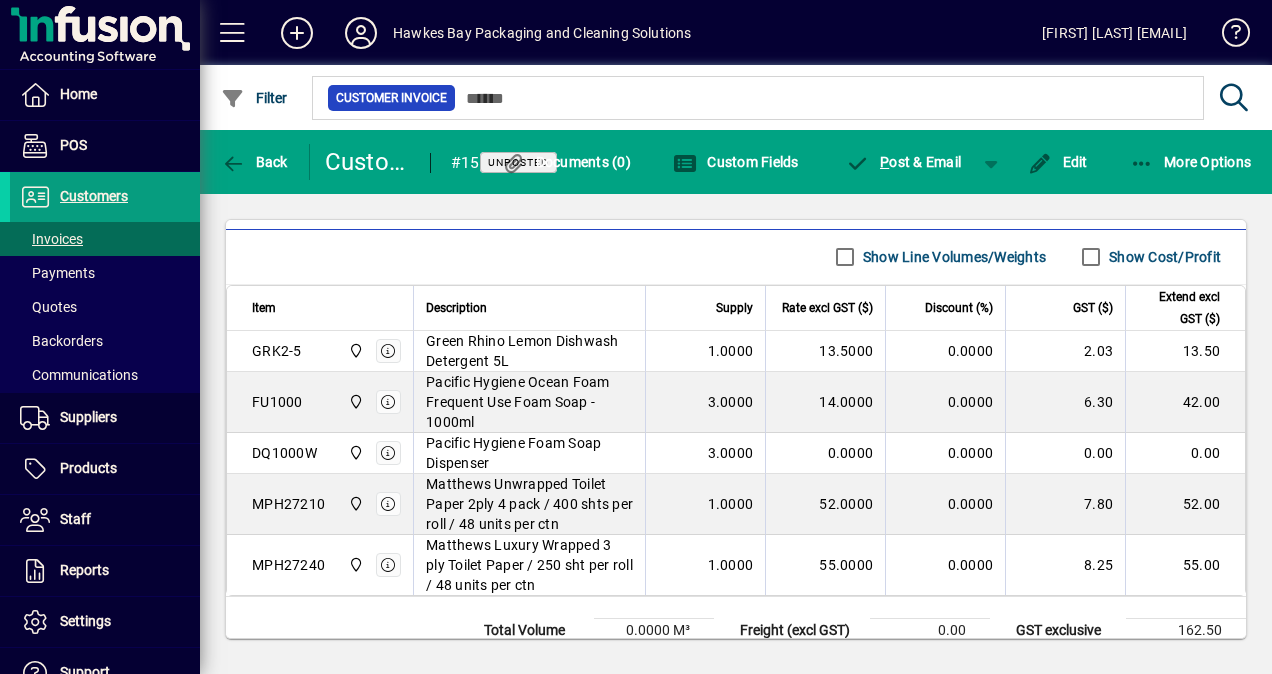 scroll, scrollTop: 1172, scrollLeft: 0, axis: vertical 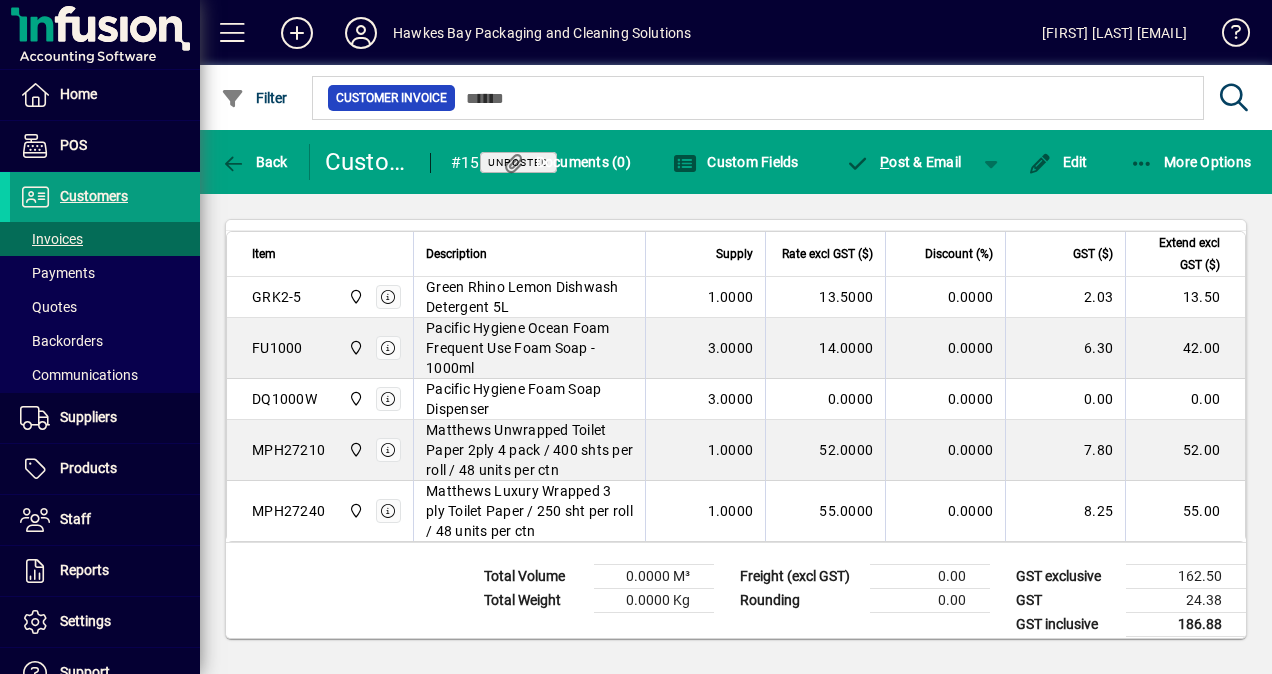 click on "Matthews Unwrapped Toilet Paper 2ply 4 pack / 400 shts per roll / 48 units per ctn" at bounding box center (529, 450) 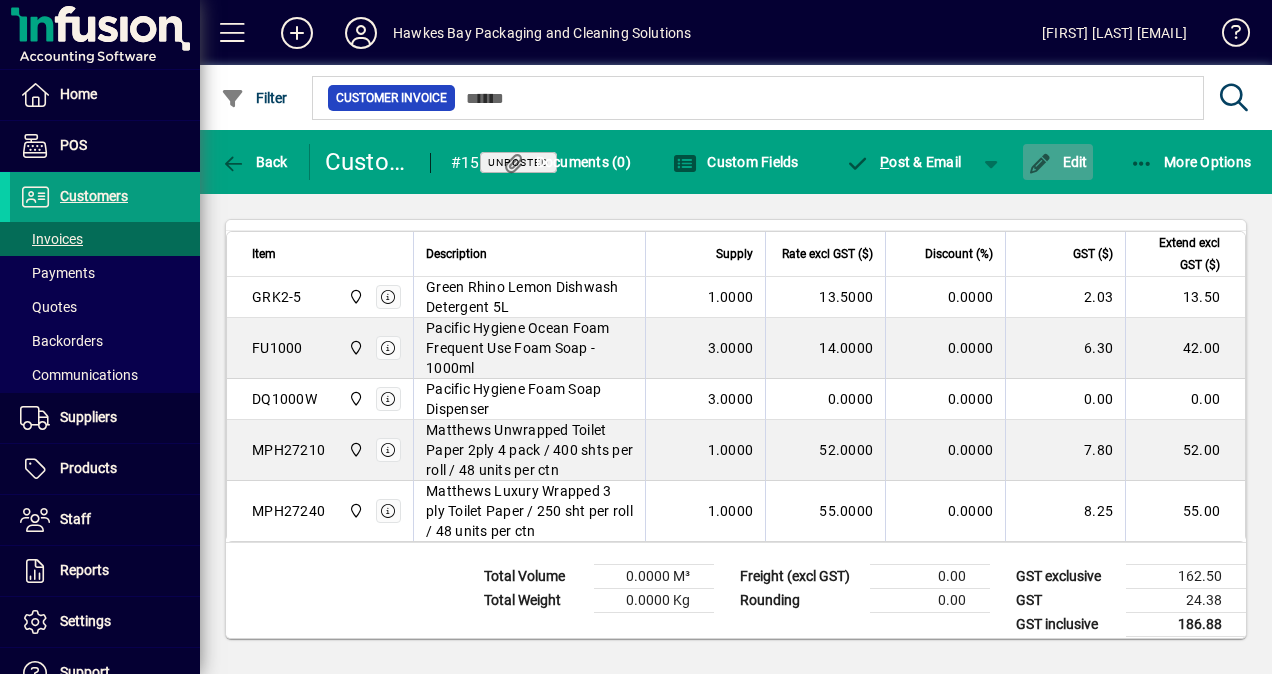 click 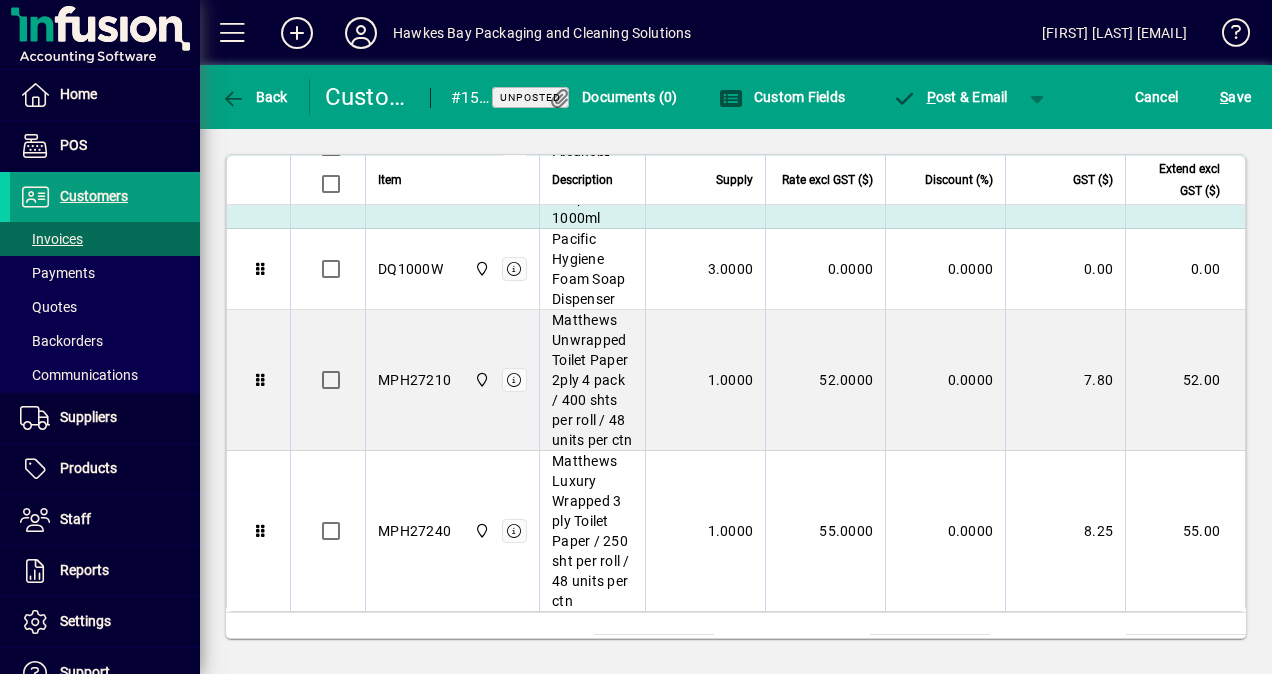 scroll, scrollTop: 1425, scrollLeft: 0, axis: vertical 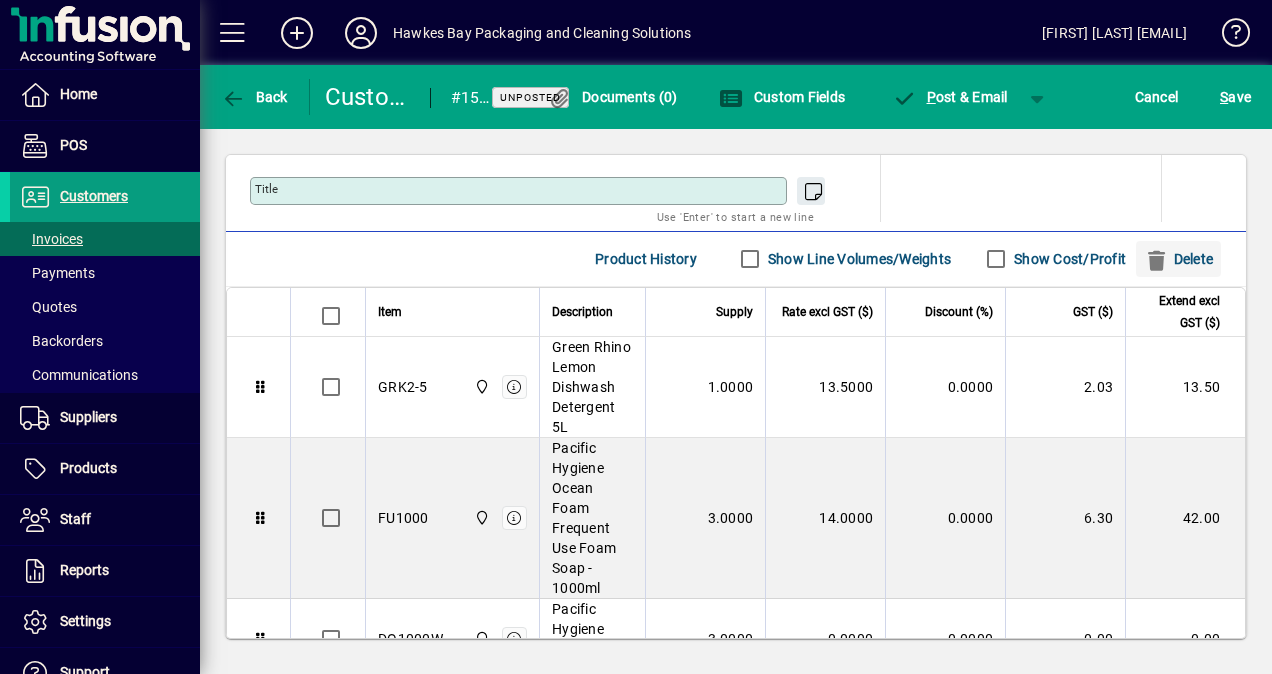 click 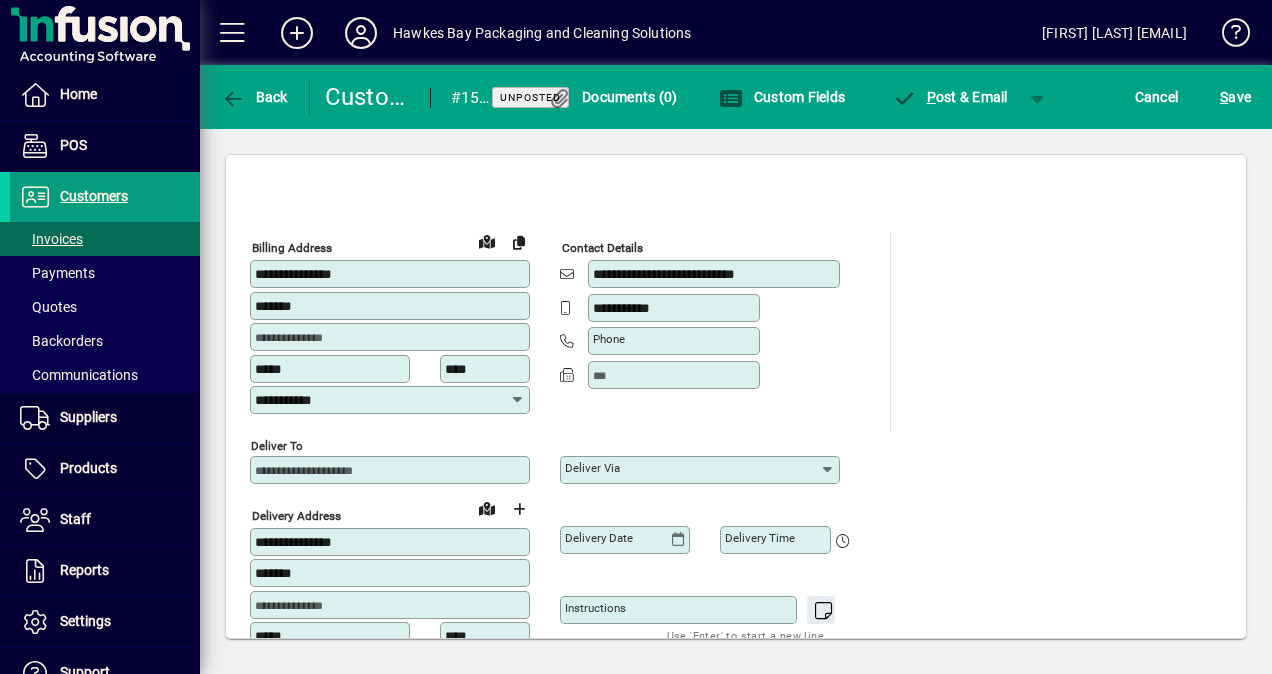 scroll, scrollTop: 0, scrollLeft: 0, axis: both 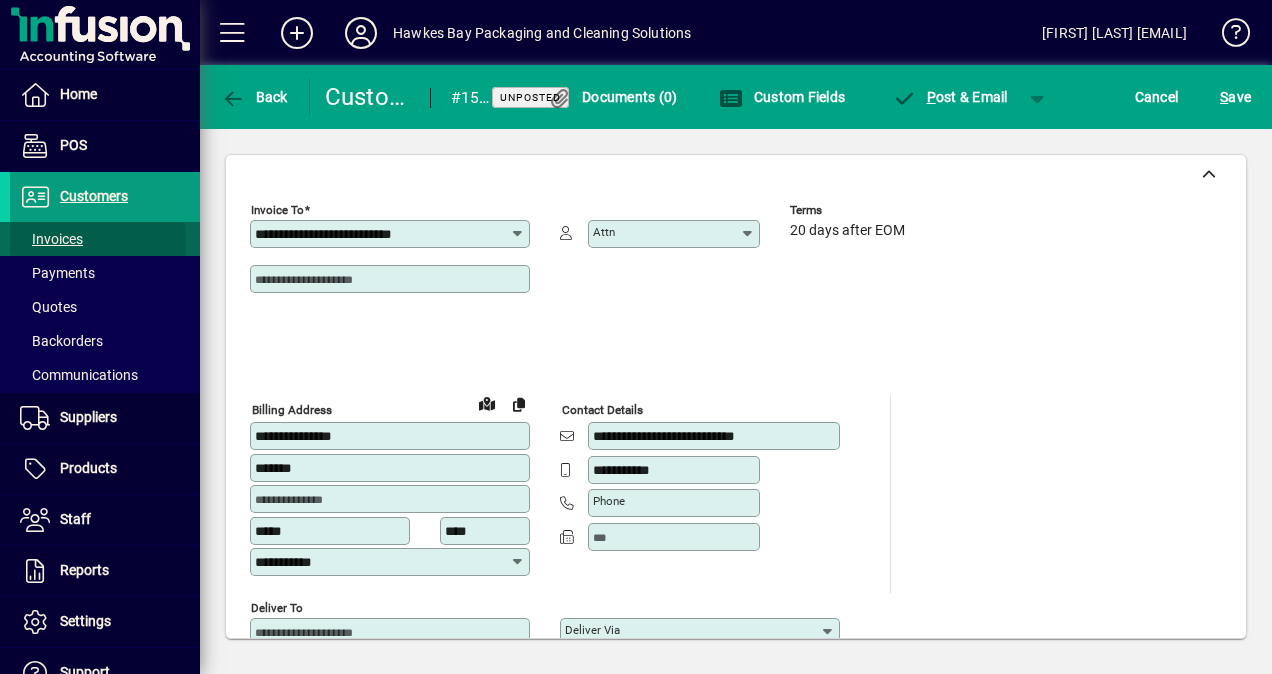 click on "Invoices" at bounding box center [51, 239] 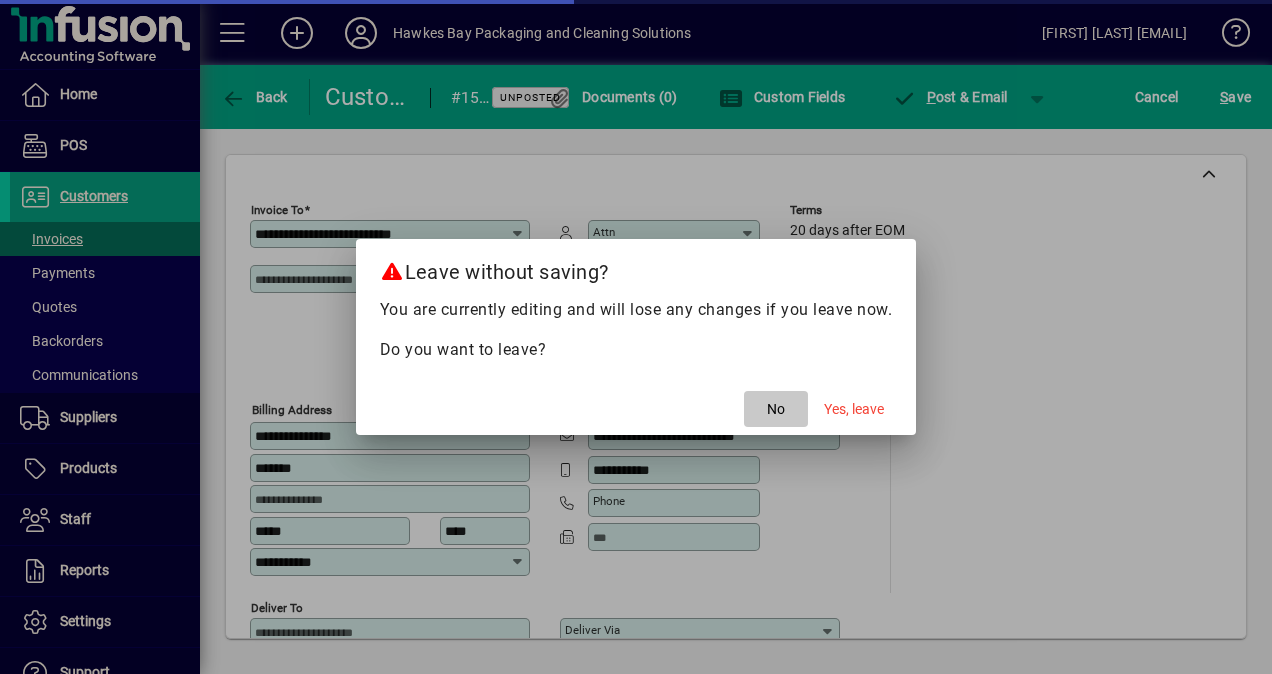 click on "No" 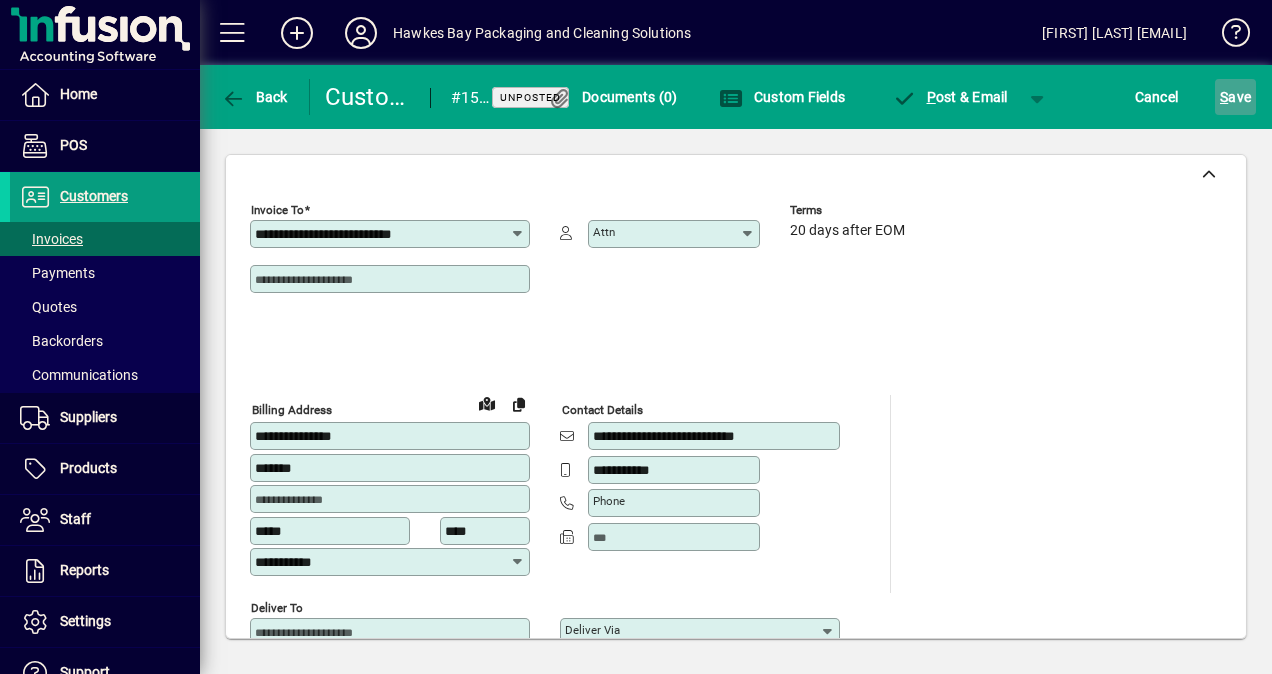 click on "S ave" 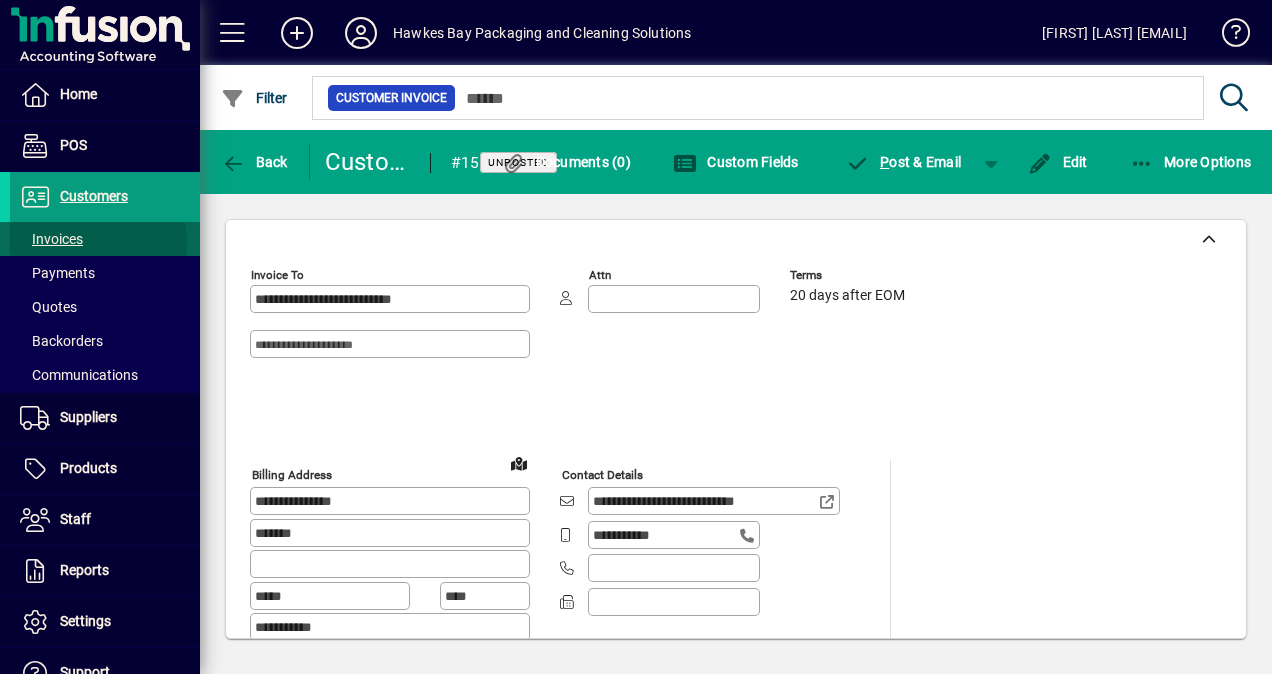 click on "Invoices" at bounding box center [51, 239] 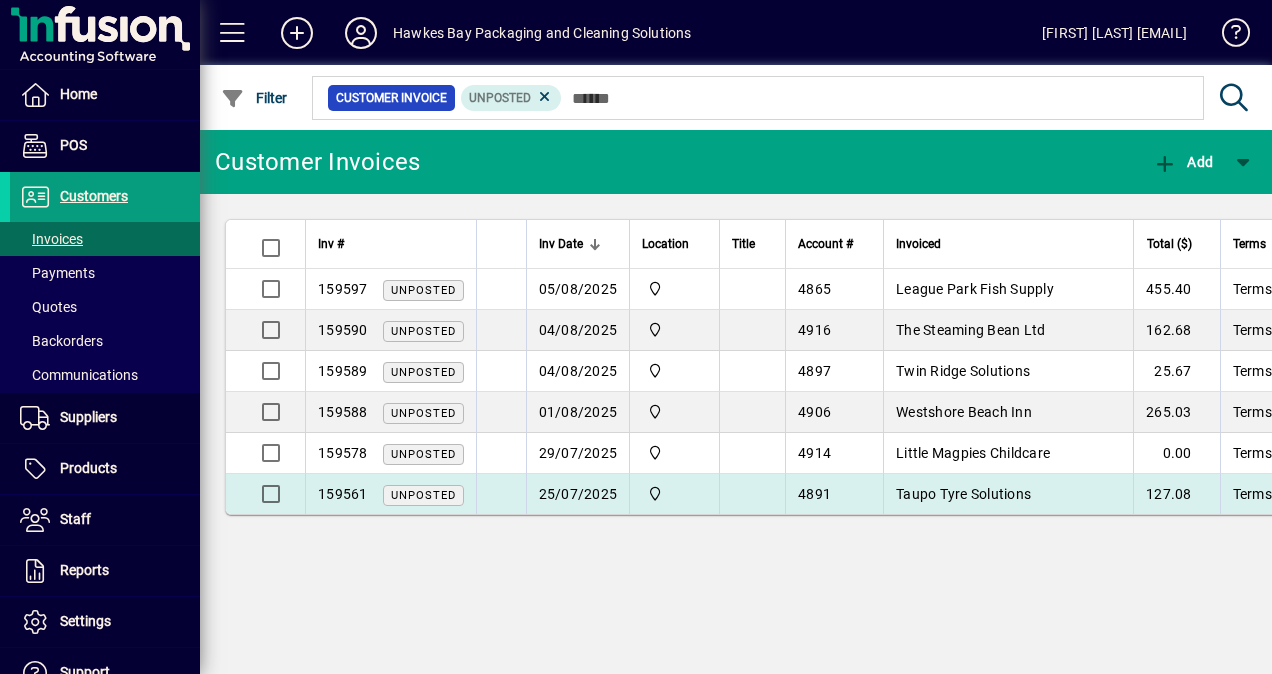 click on "Unposted" 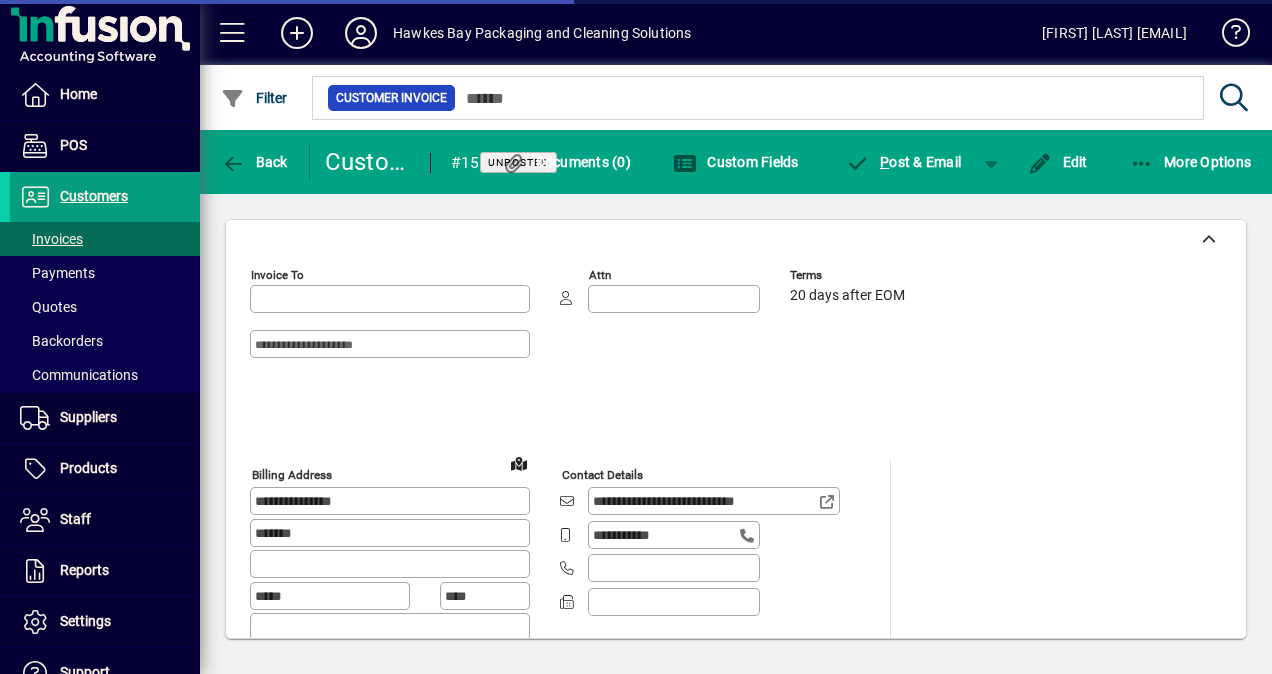 type on "**********" 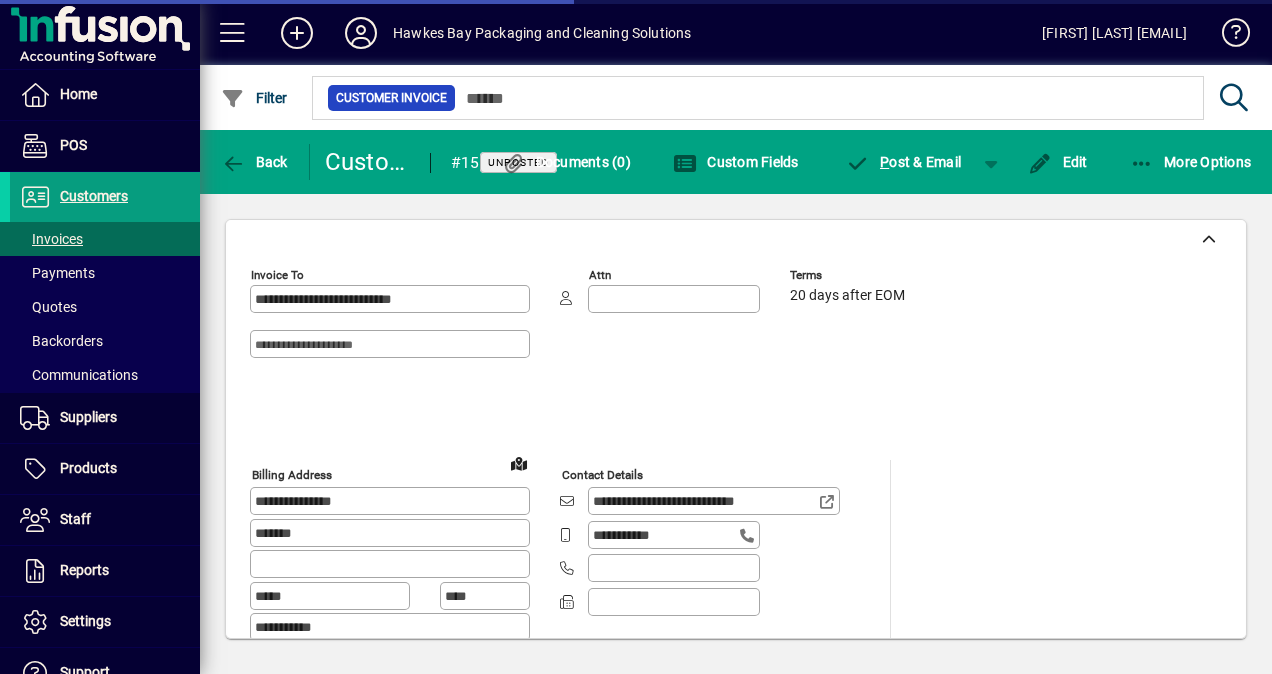 type on "**********" 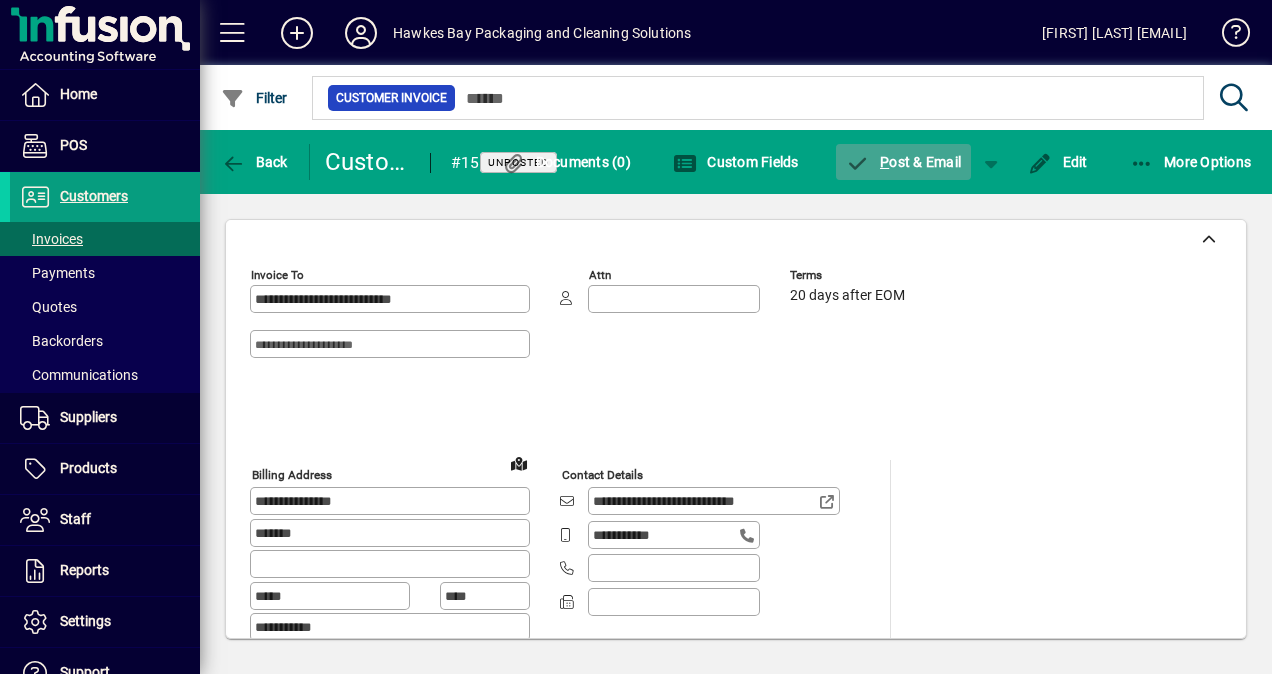 click on "P ost & Email" 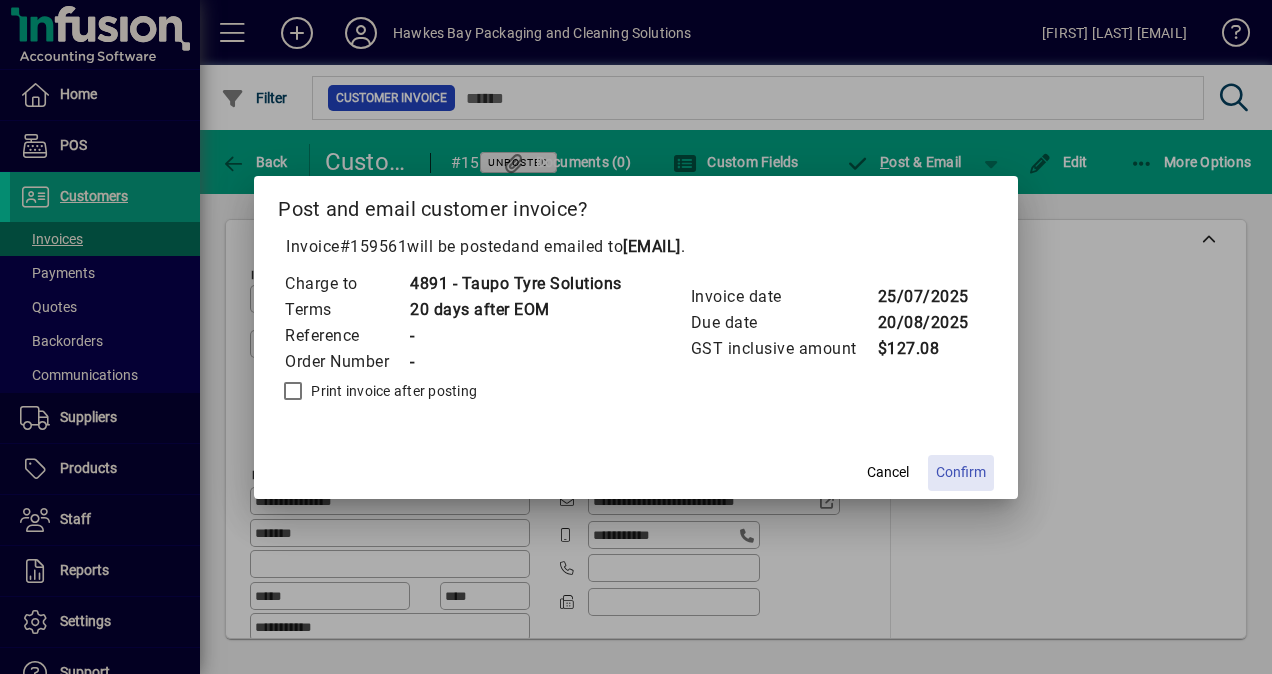 click on "Confirm" 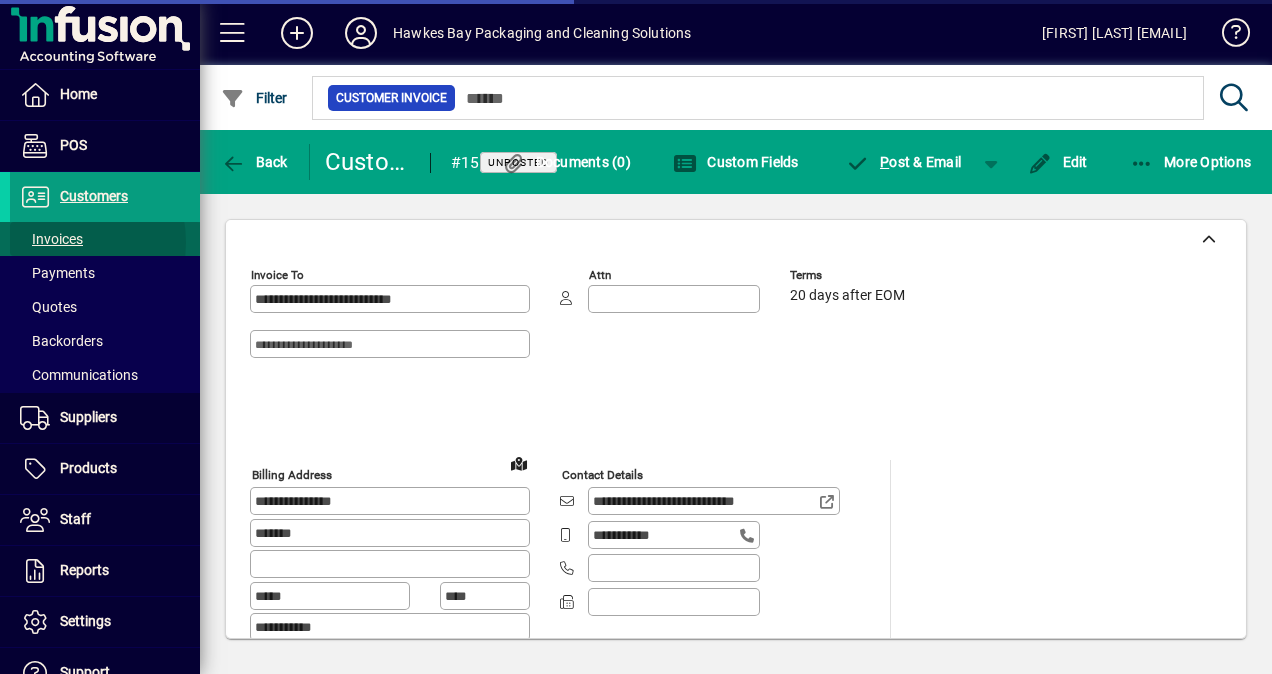 click on "Invoices" at bounding box center (51, 239) 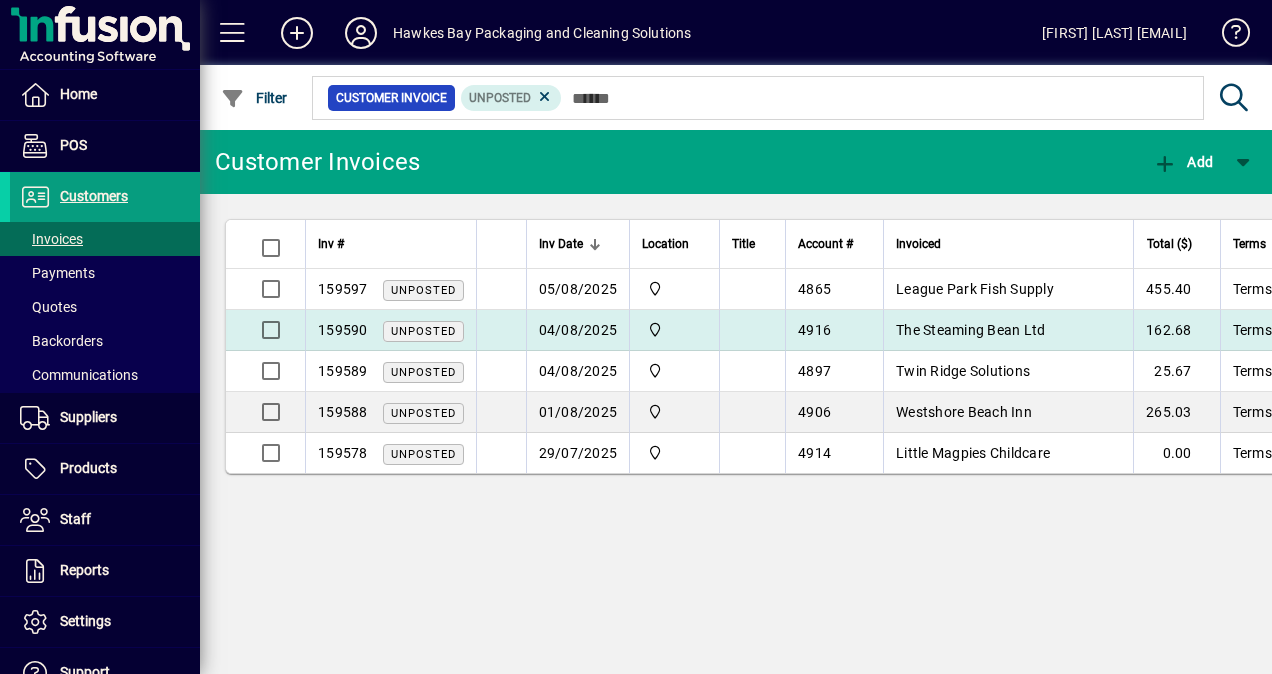 click on "Unposted" 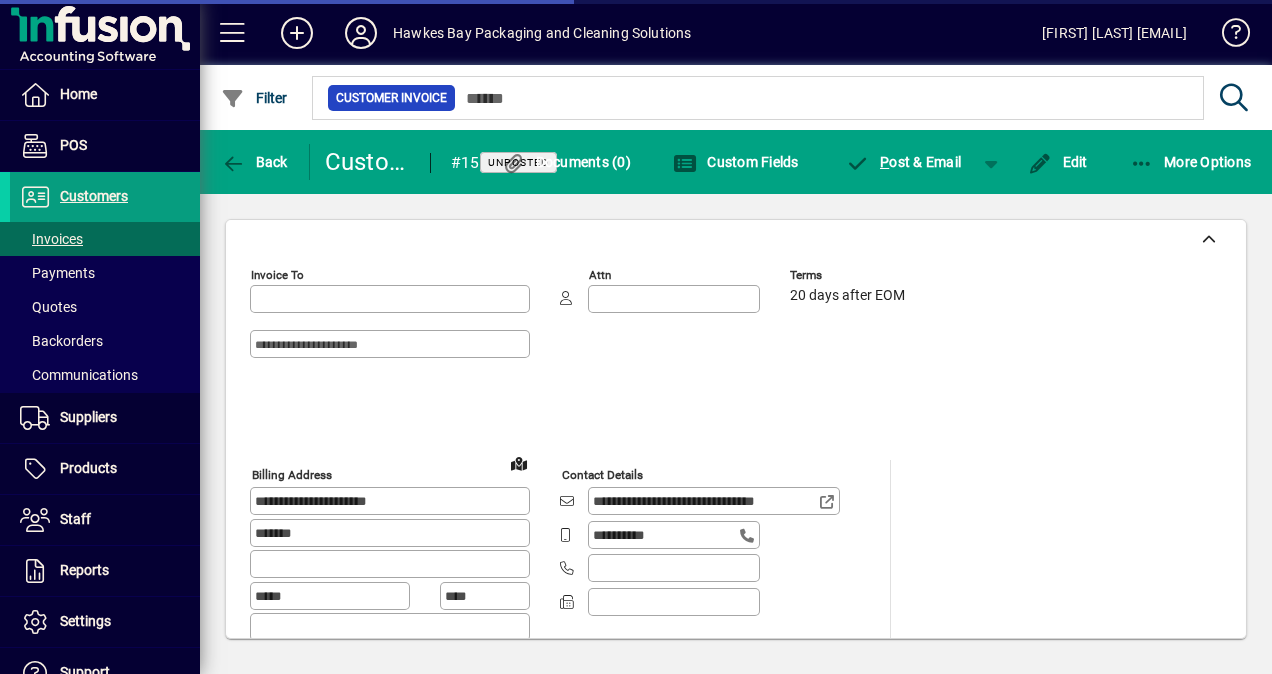 type on "**********" 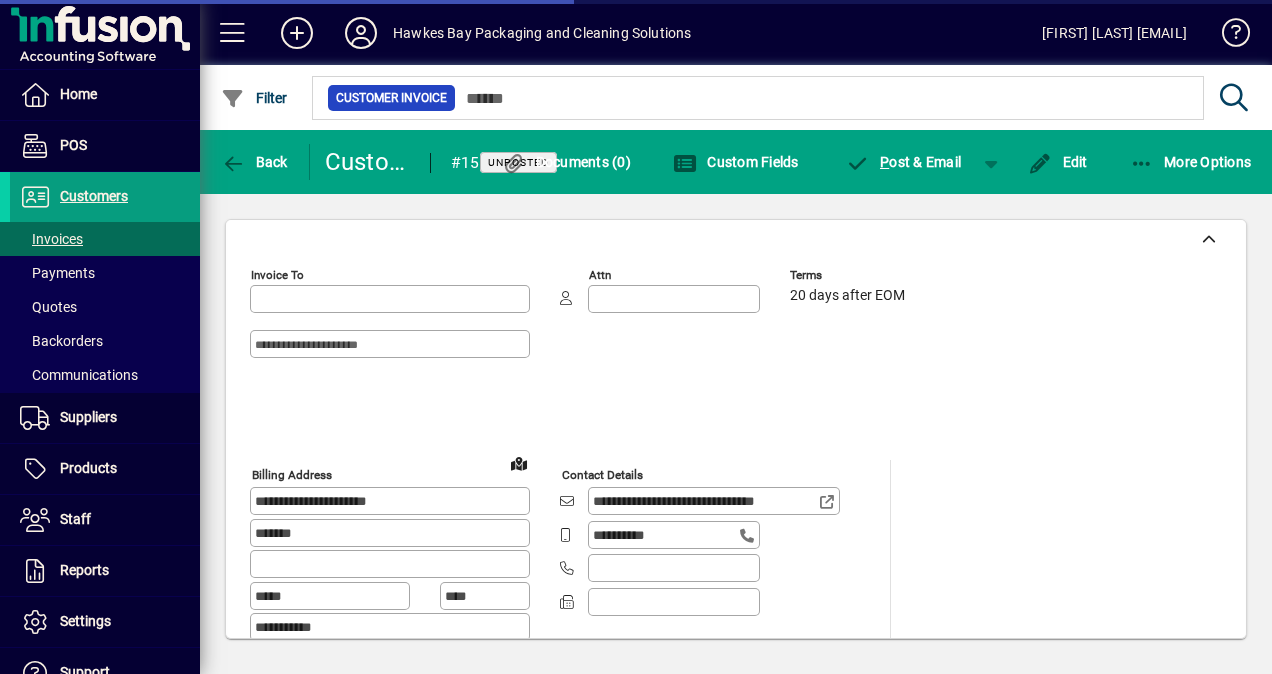 type on "**********" 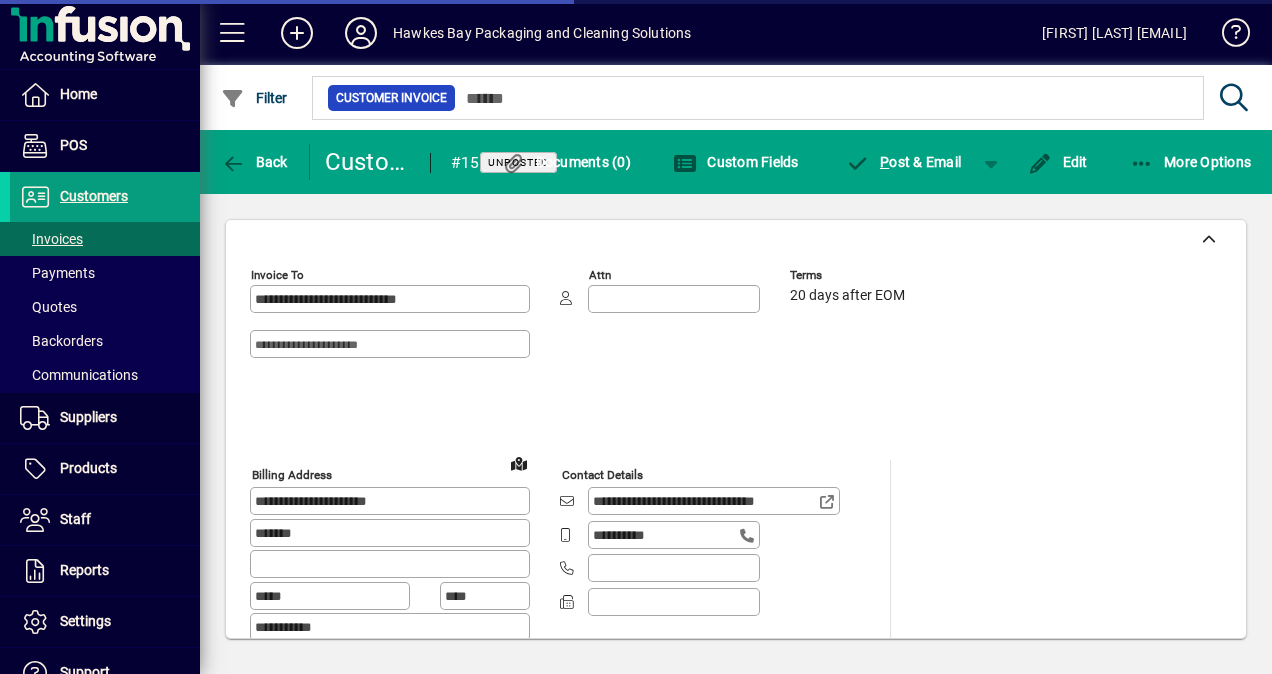 type on "**********" 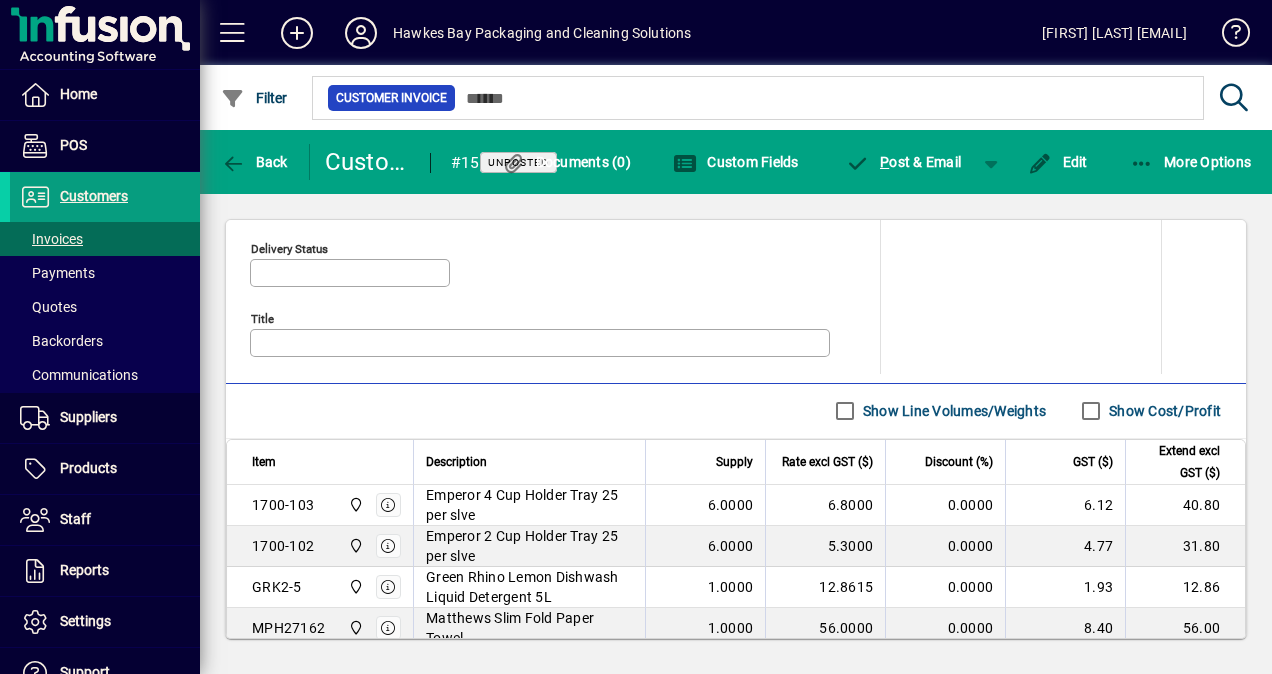 scroll, scrollTop: 1071, scrollLeft: 0, axis: vertical 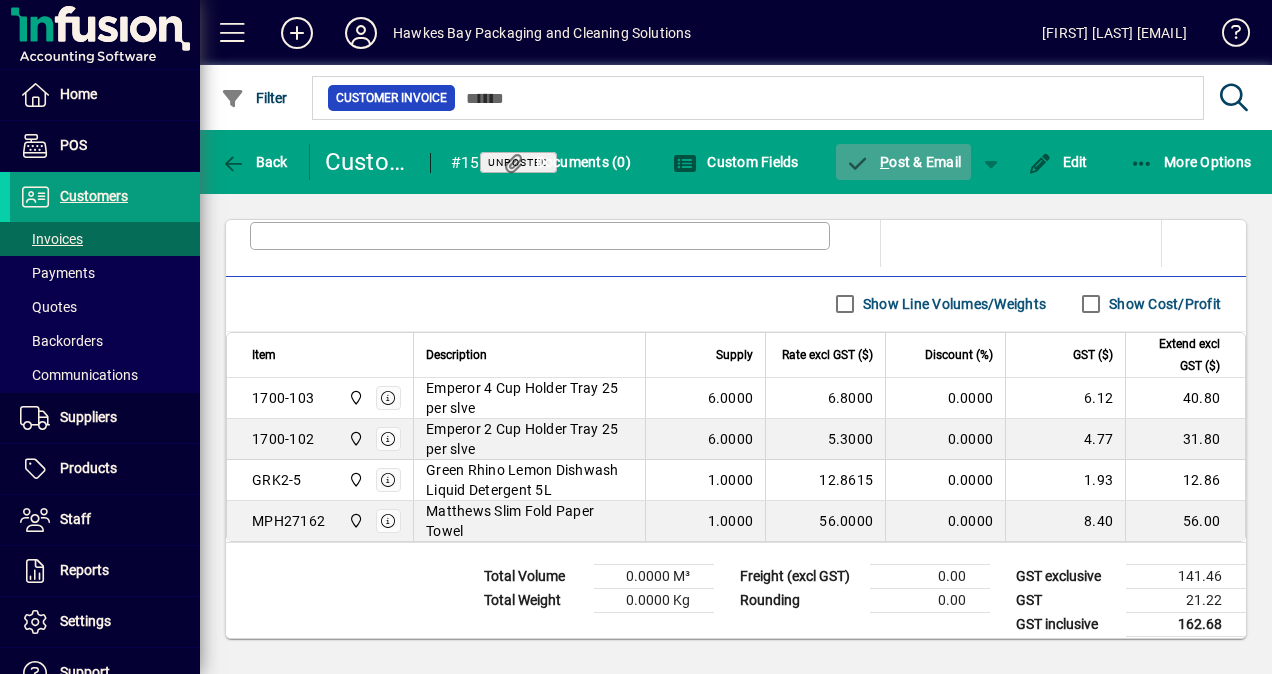 click on "P ost & Email" 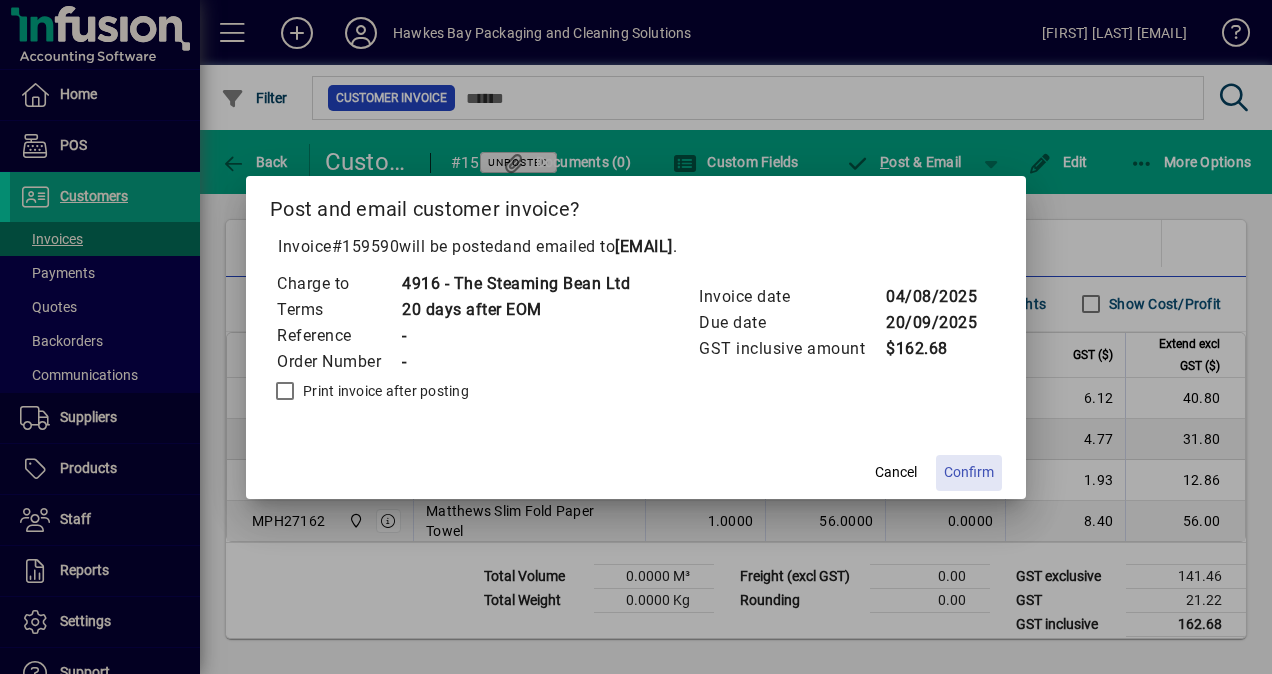 click on "Confirm" 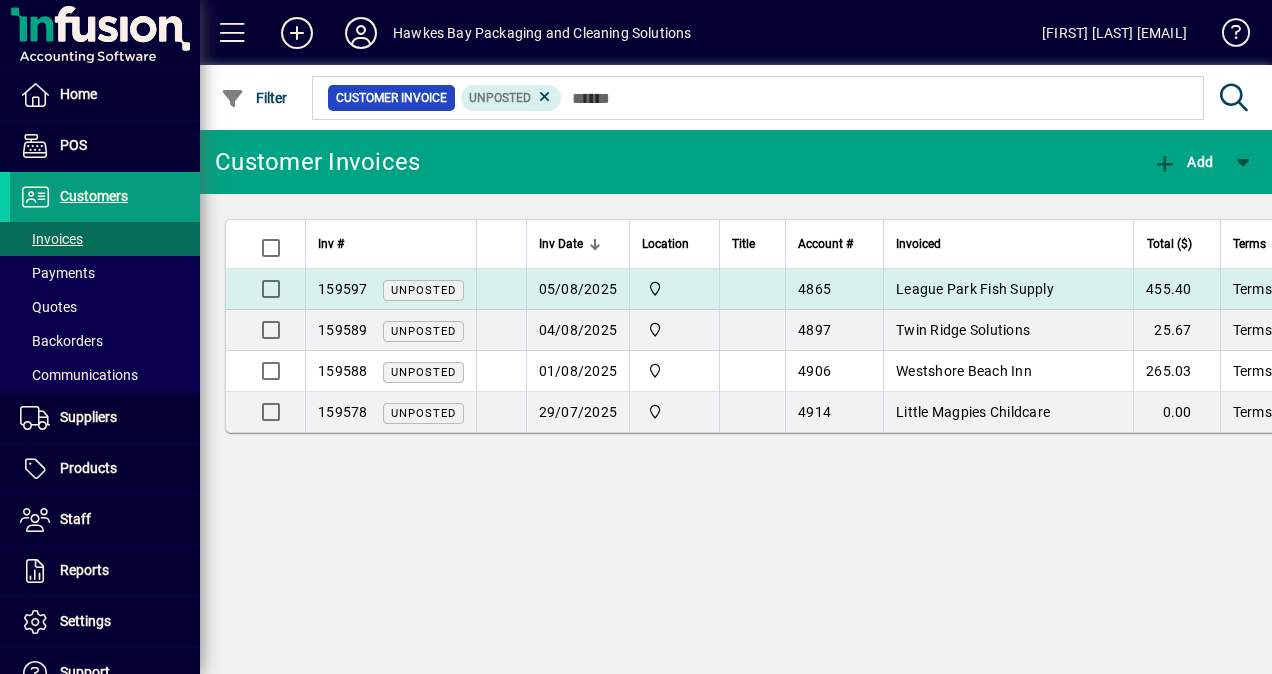 click on "Unposted" 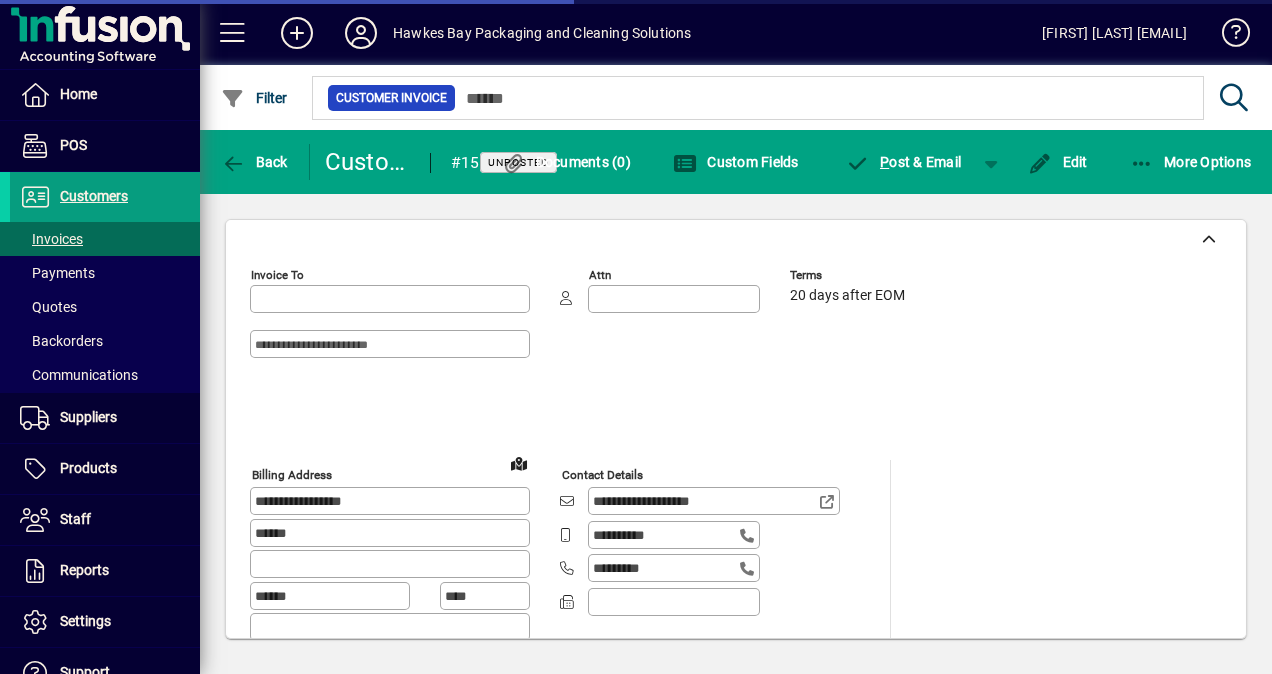 type on "**********" 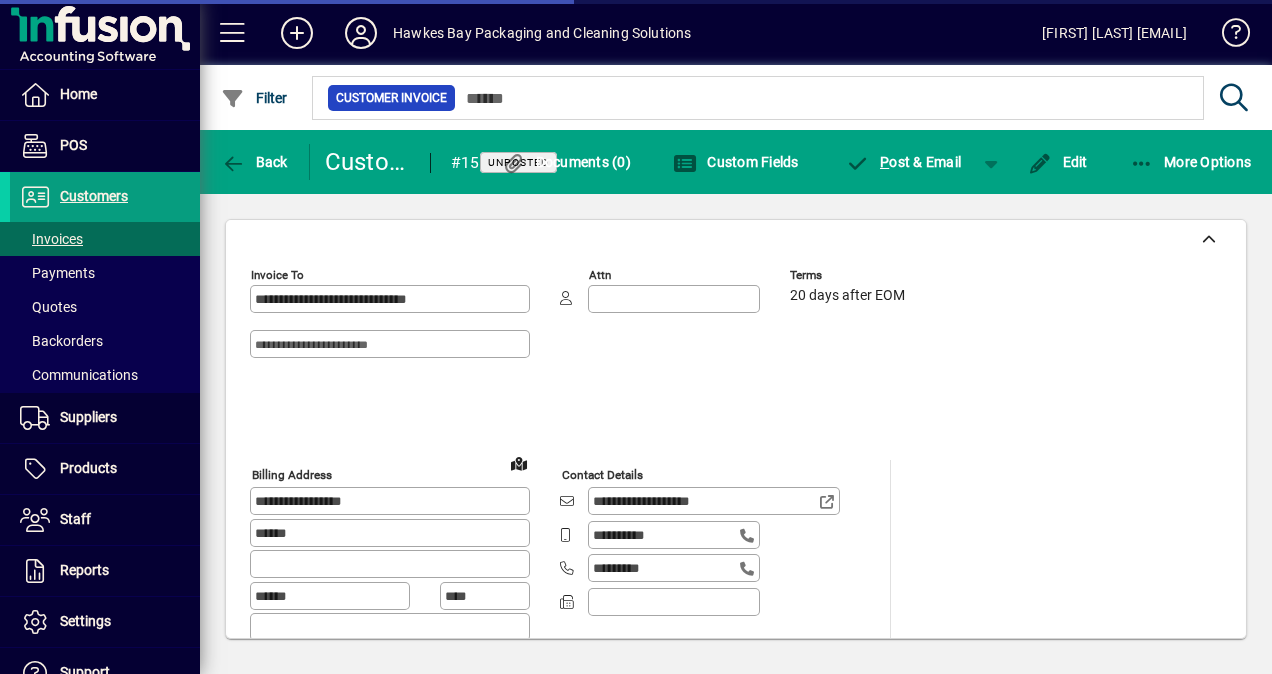 type on "**********" 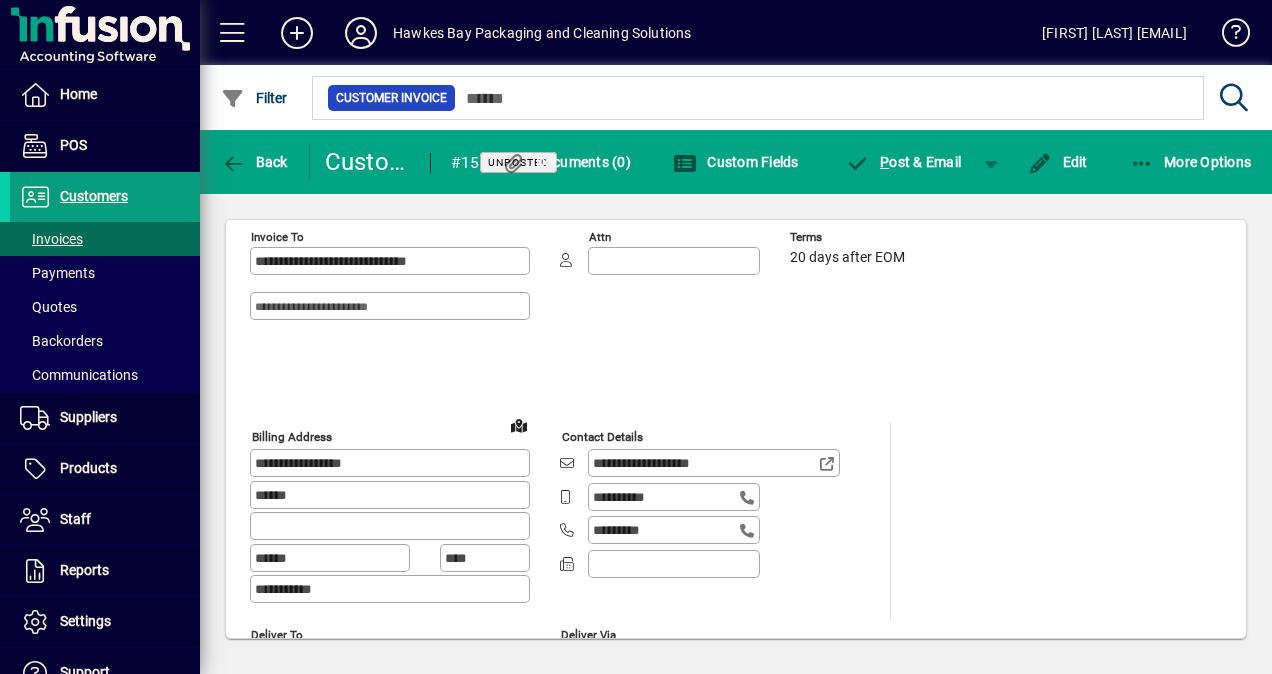 scroll, scrollTop: 0, scrollLeft: 0, axis: both 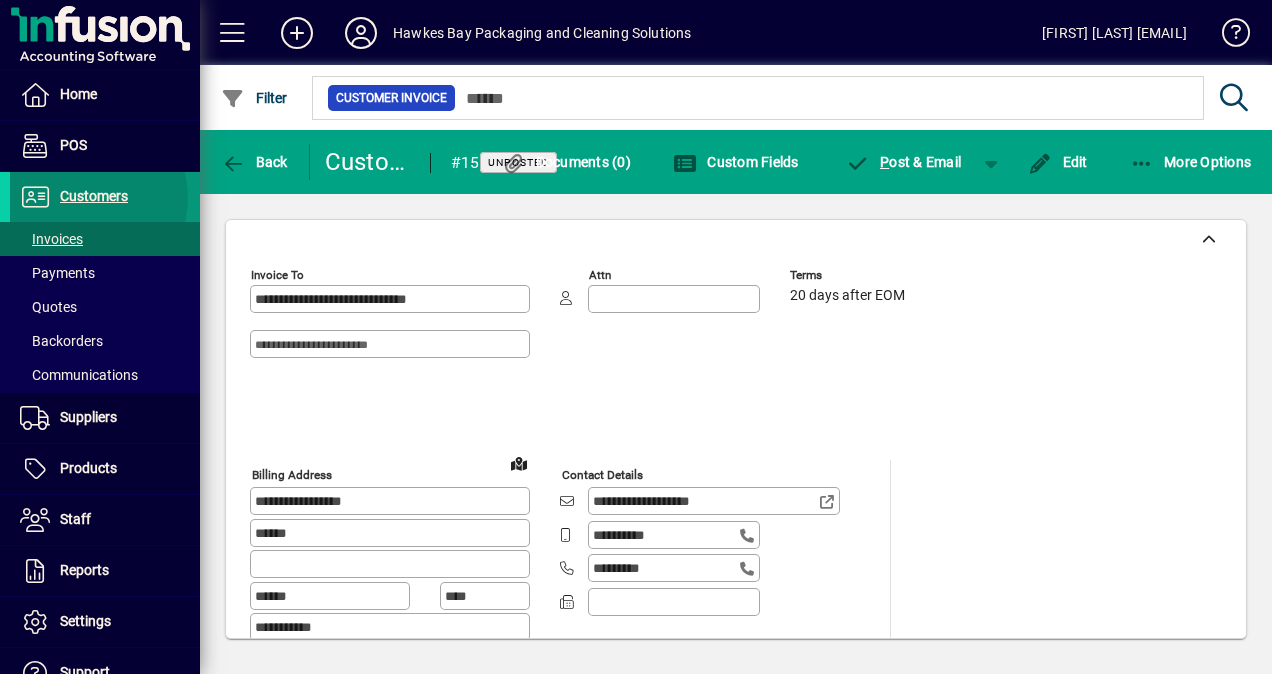 click on "Customers" at bounding box center (94, 196) 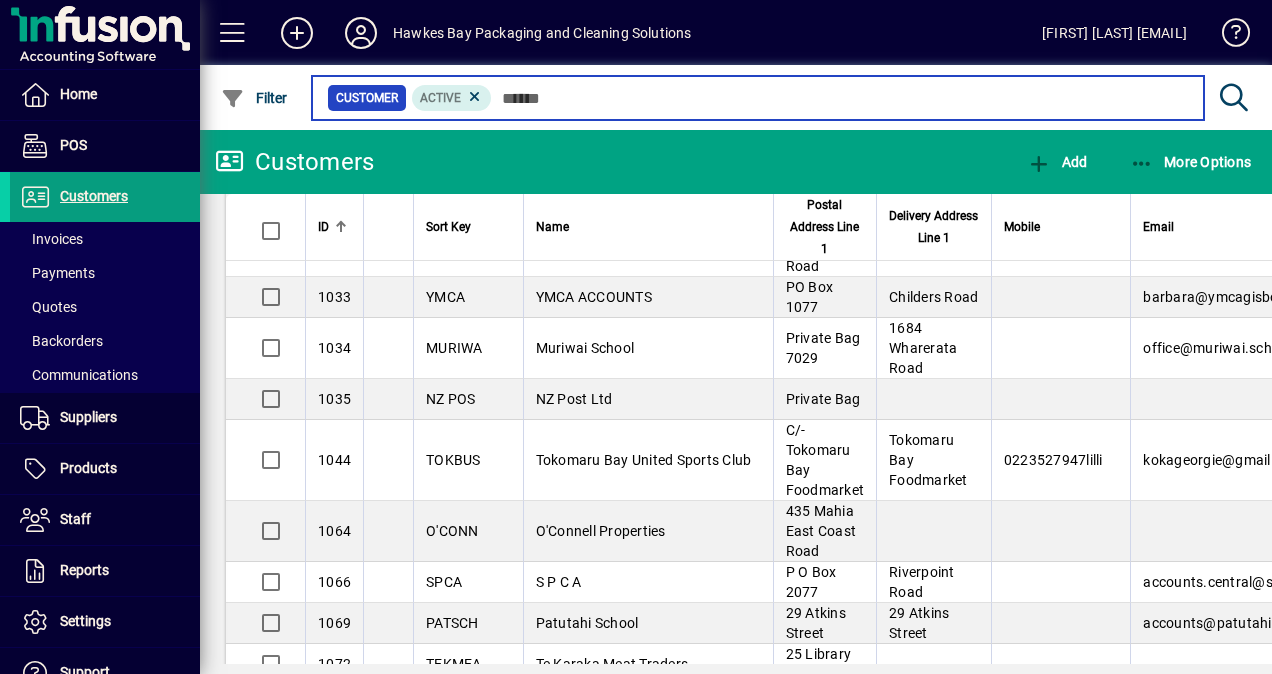 scroll, scrollTop: 0, scrollLeft: 0, axis: both 